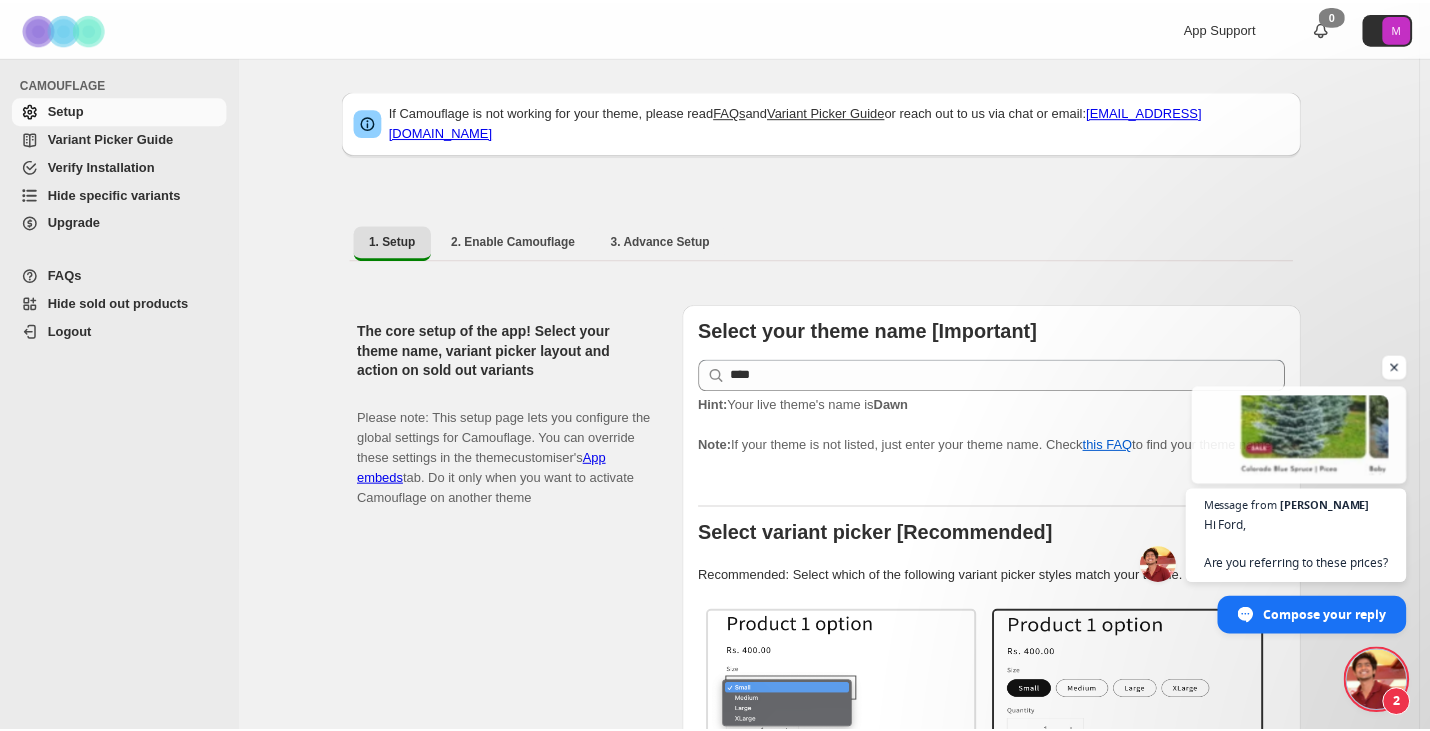 scroll, scrollTop: 0, scrollLeft: 0, axis: both 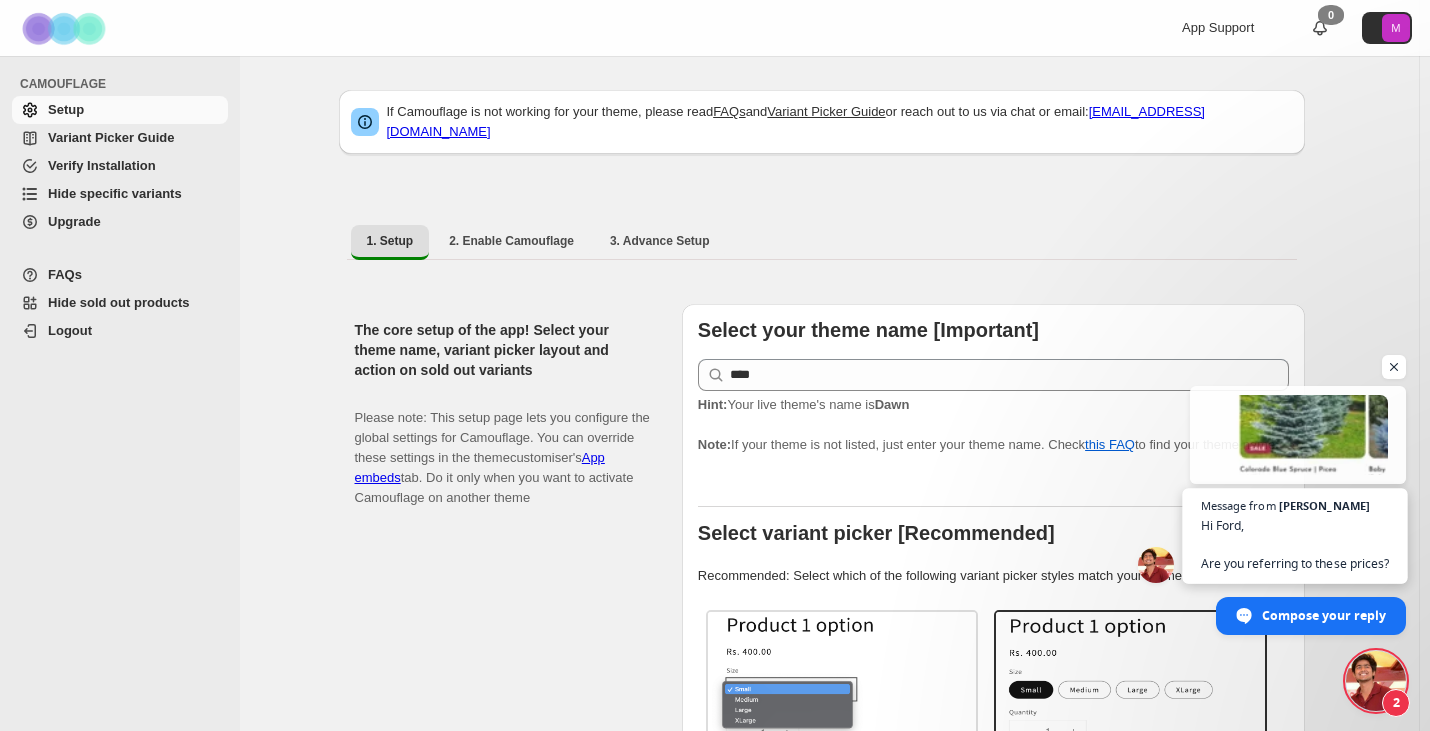 click on "Message from [PERSON_NAME], Are you referring to these prices?" at bounding box center [1294, 535] 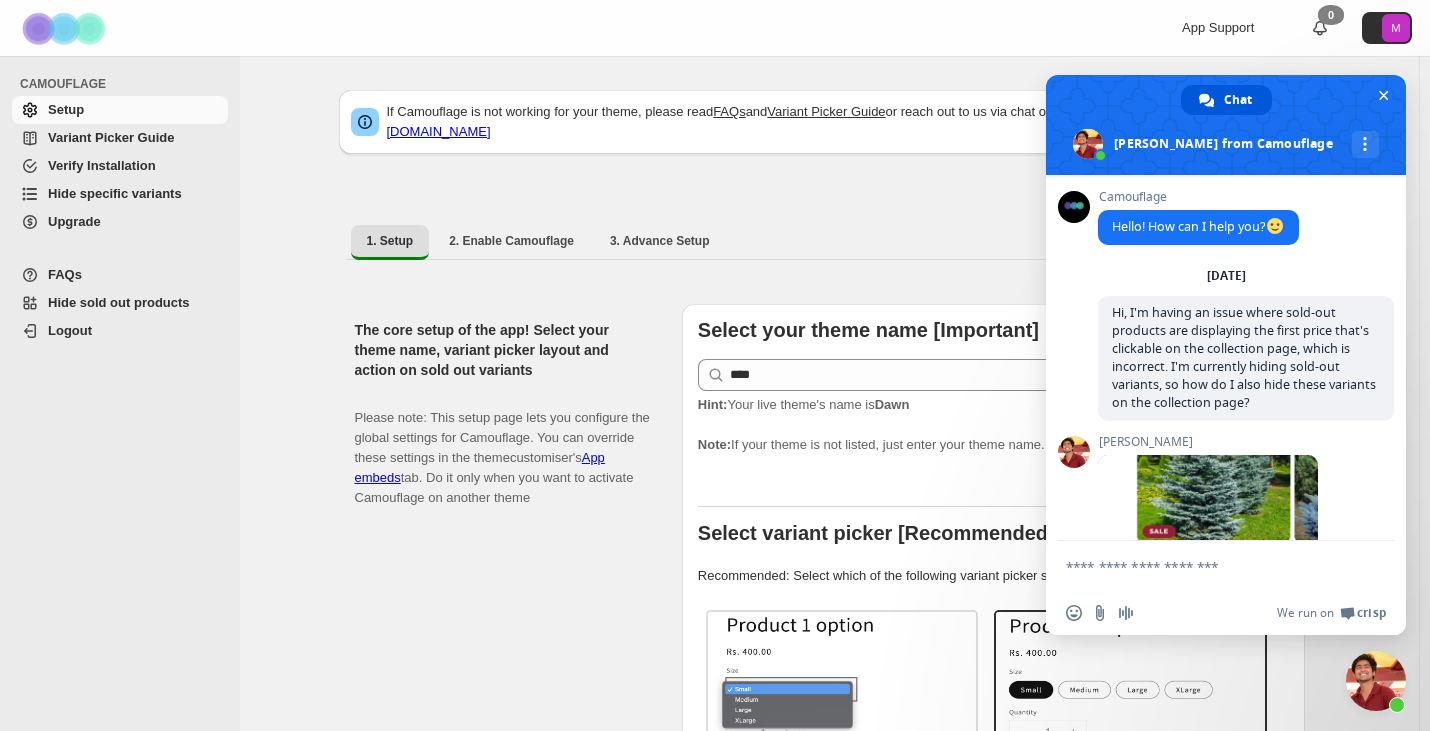 scroll, scrollTop: 138, scrollLeft: 0, axis: vertical 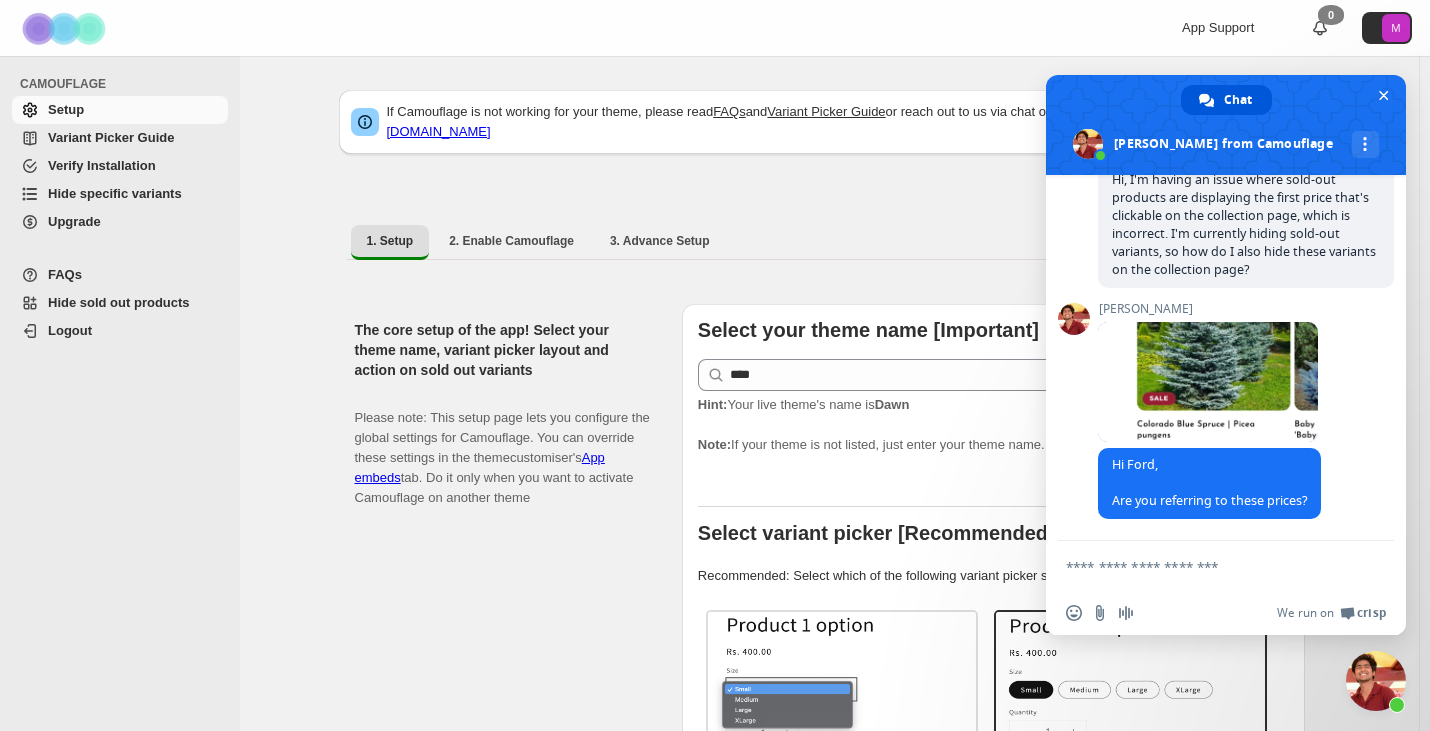 click at bounding box center (1206, 566) 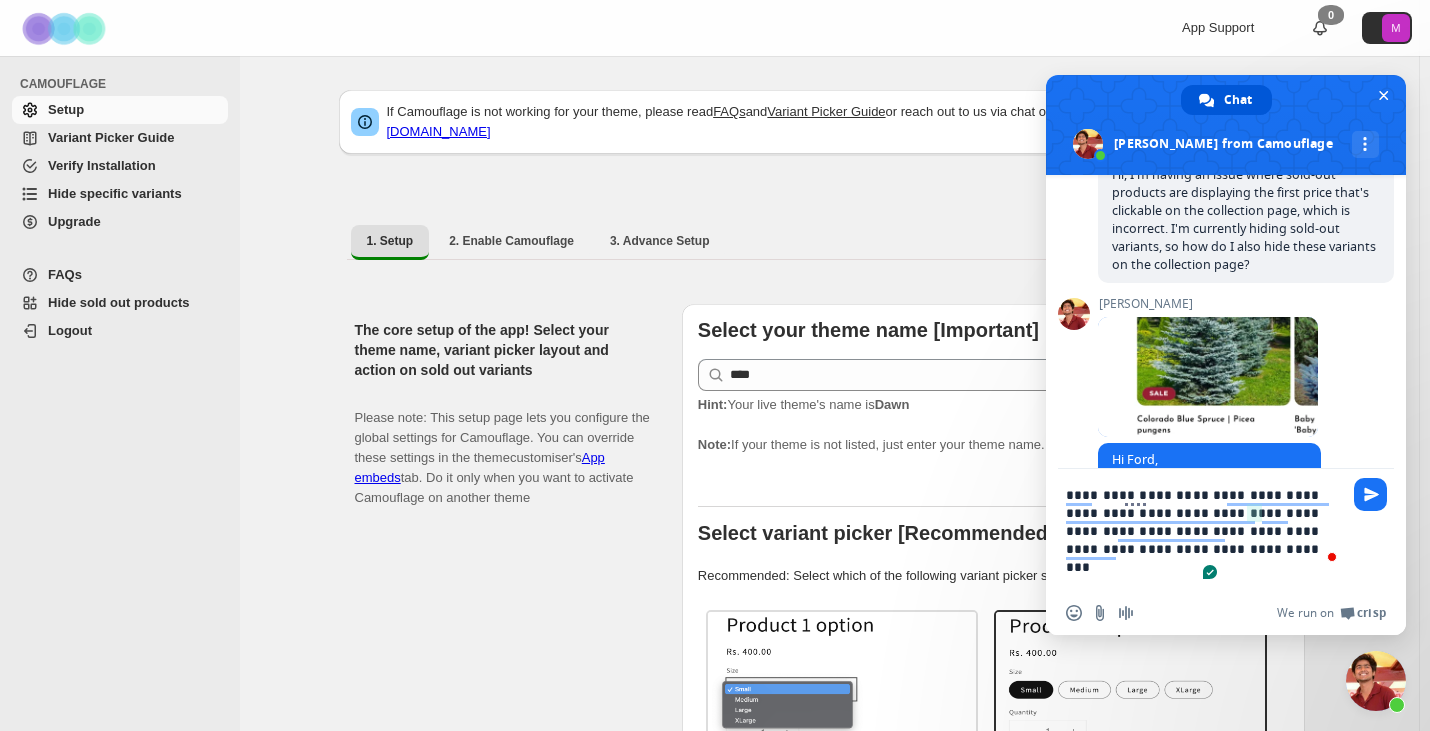 type on "**********" 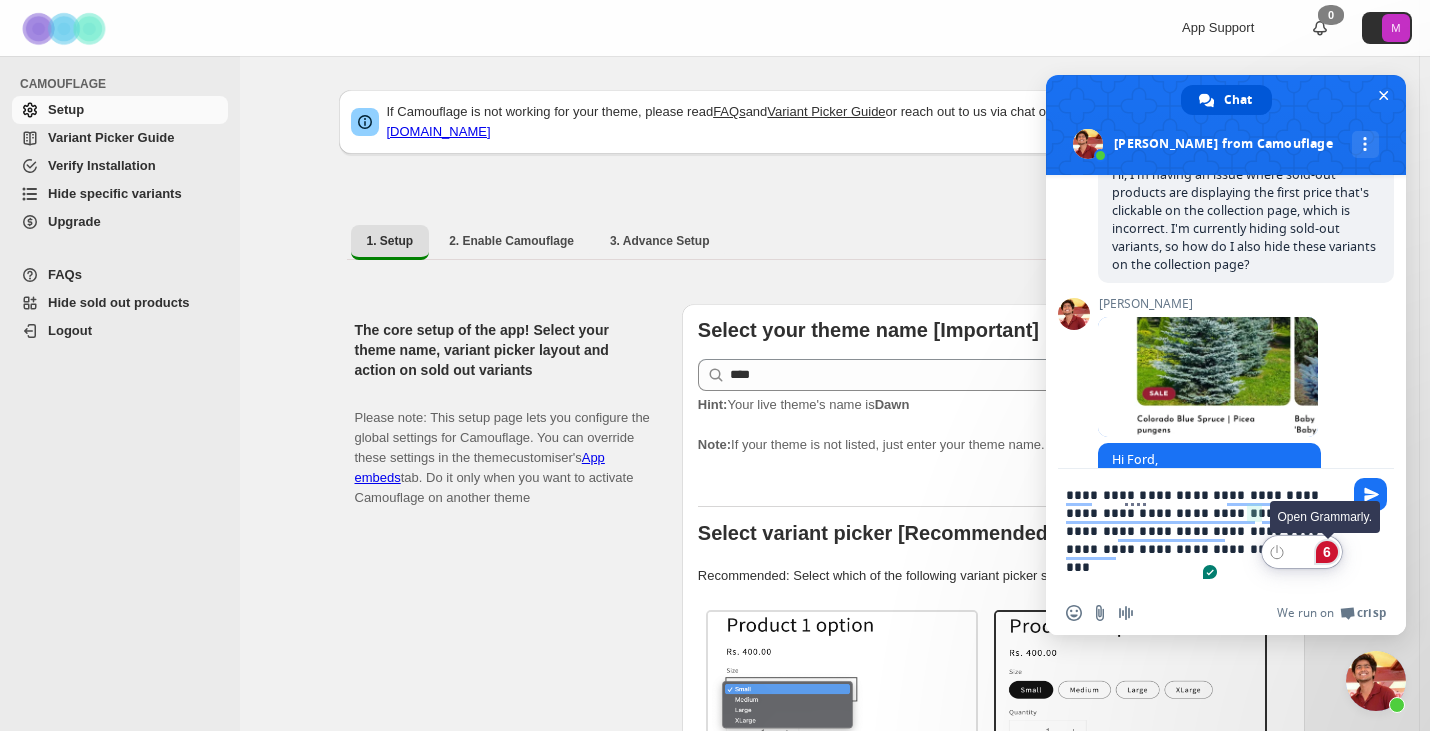 click on "6" 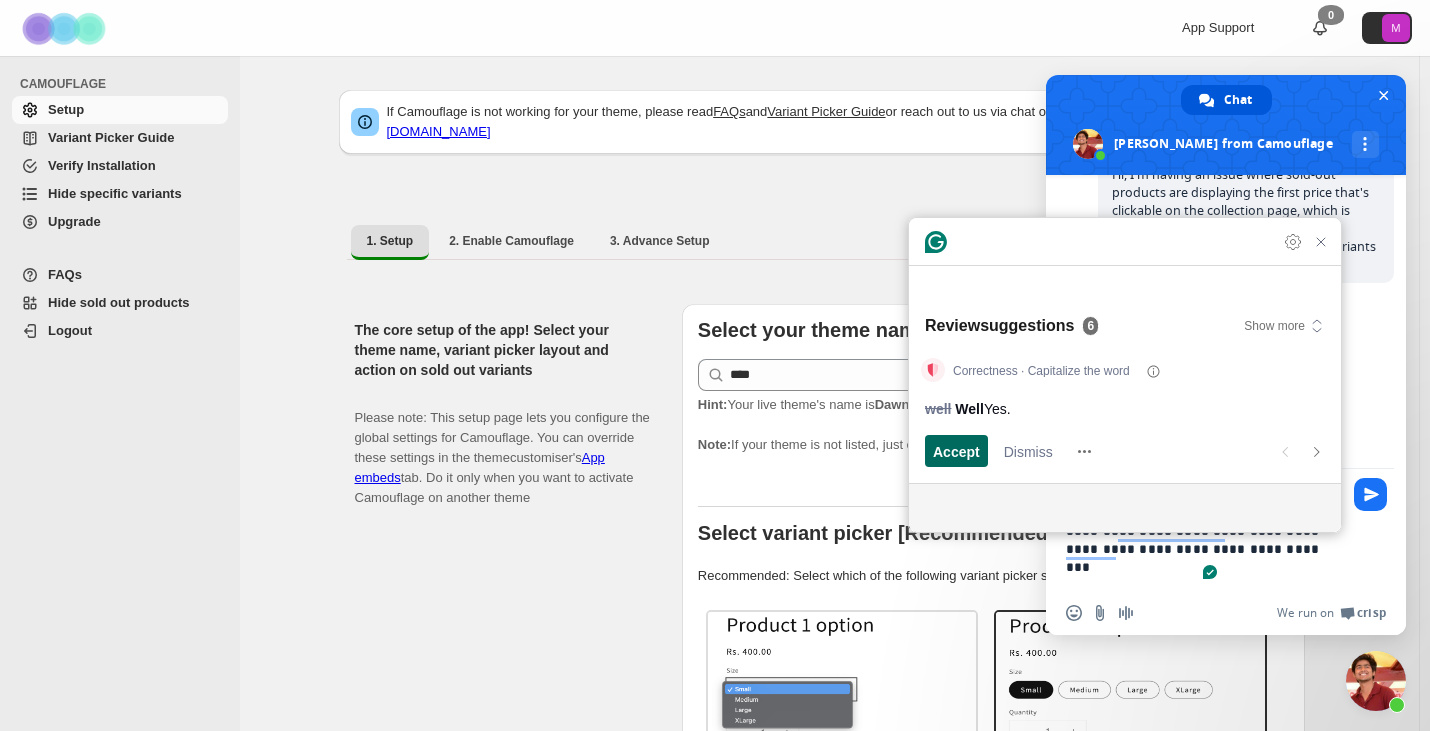 click on "Accept" at bounding box center [956, 451] 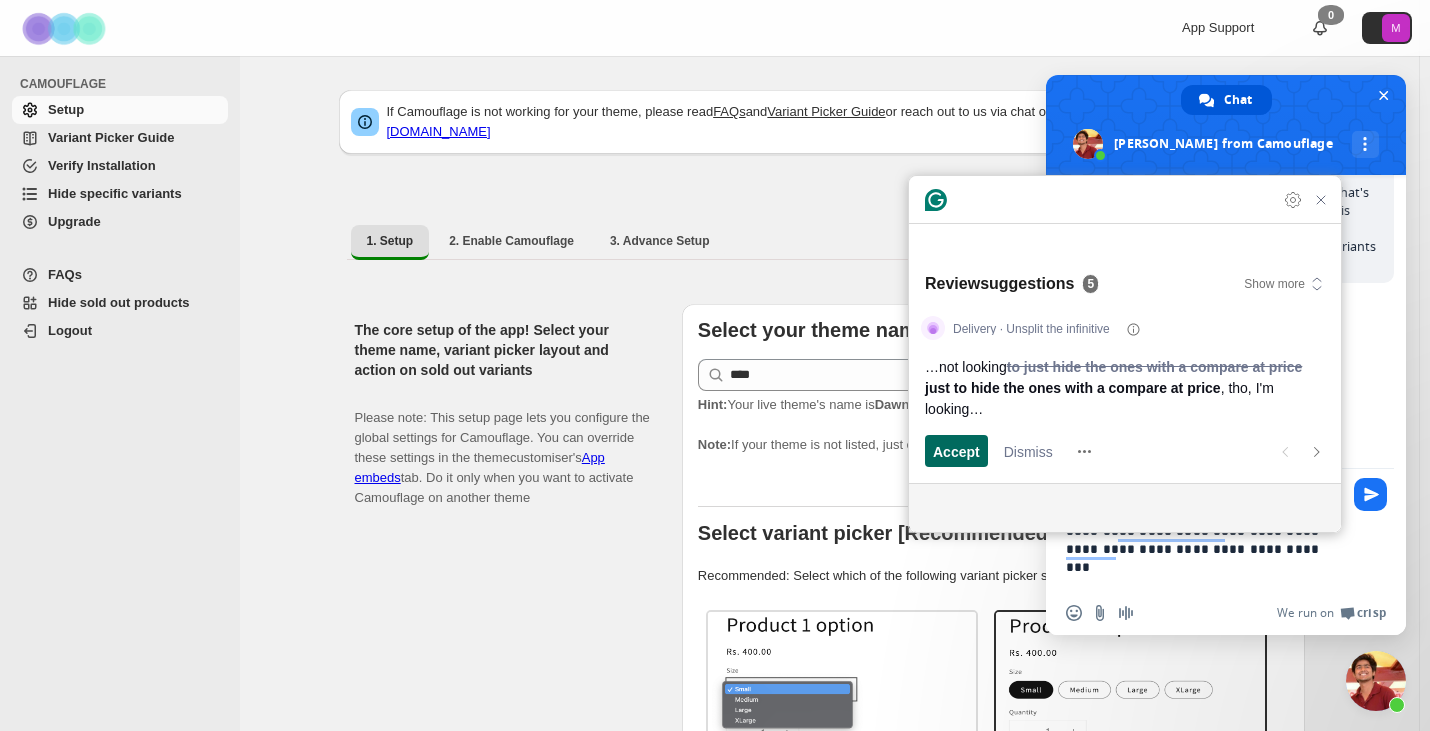 click on "Accept" at bounding box center (956, 451) 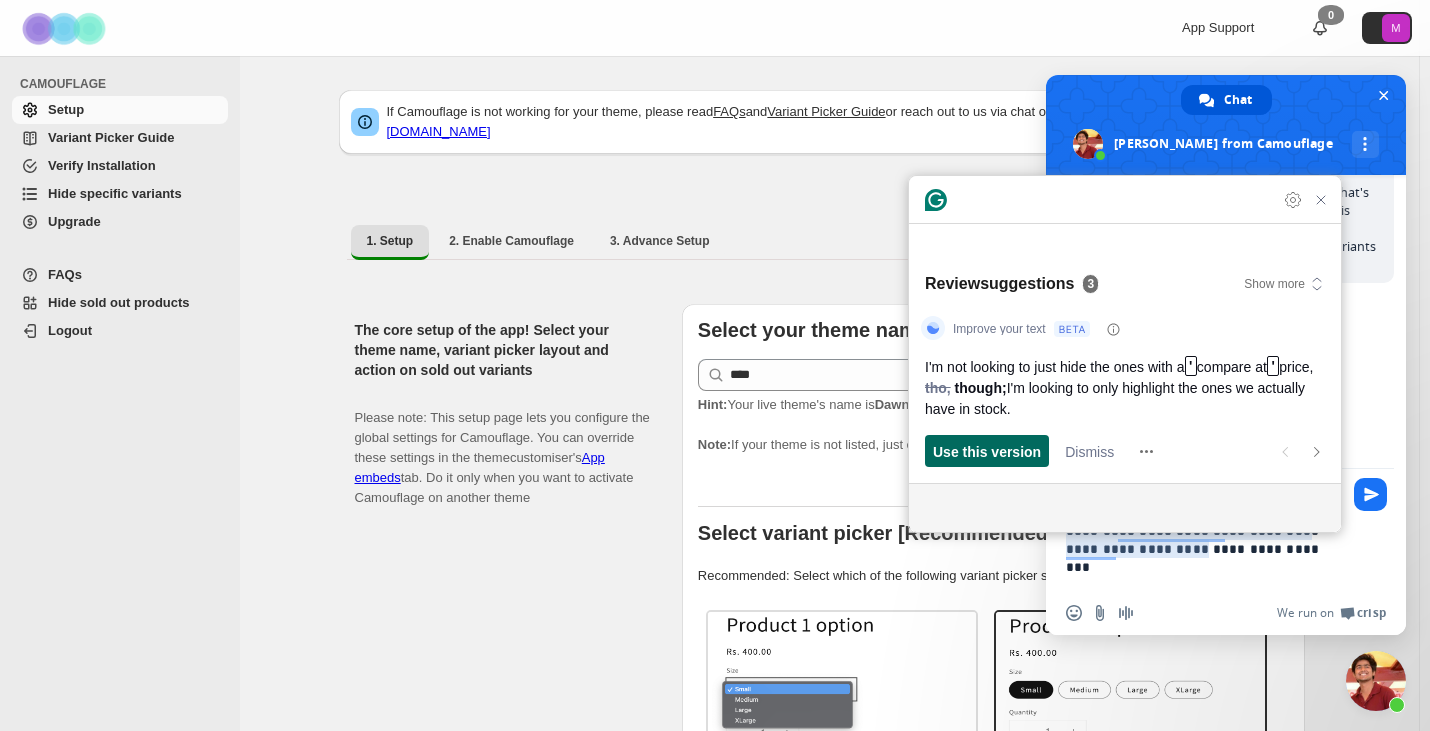 click on "Use this version" at bounding box center [987, 451] 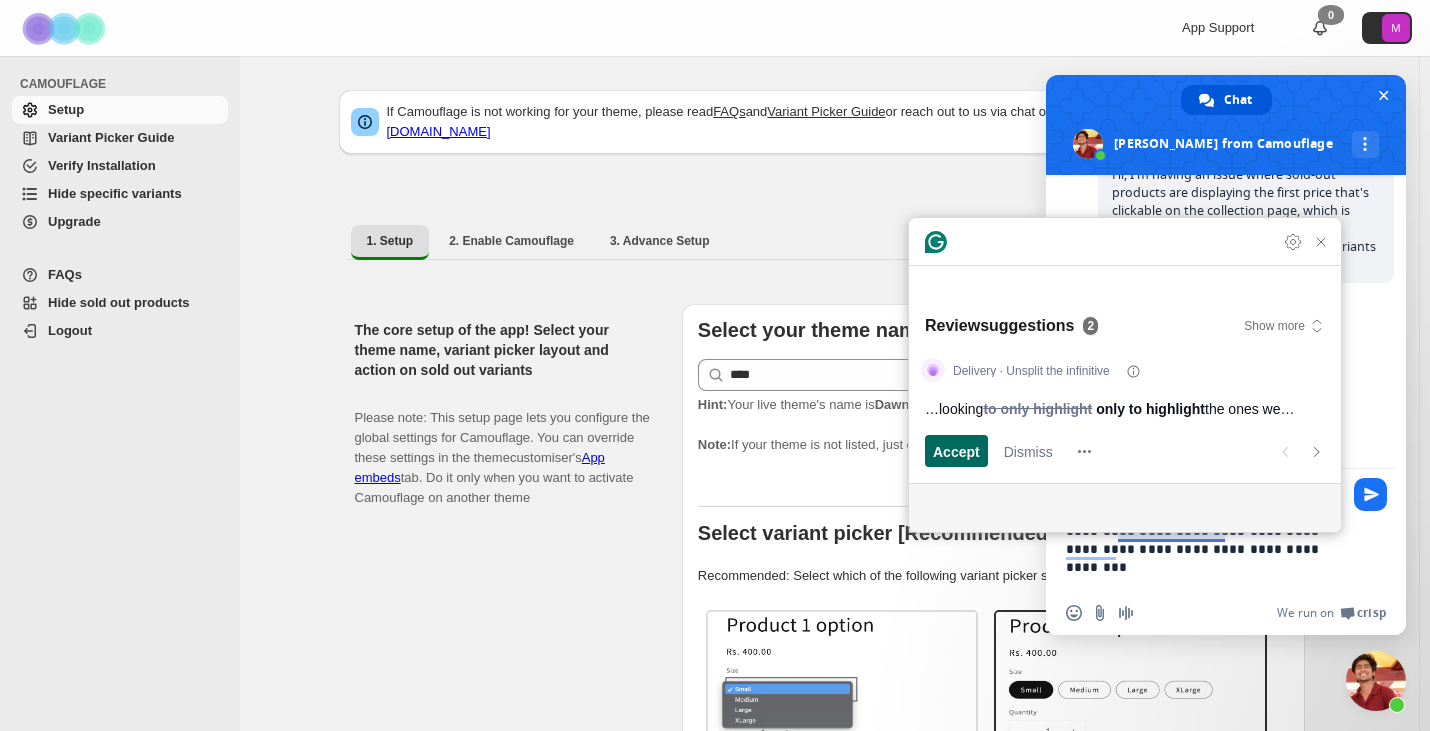 click on "Accept" at bounding box center [956, 451] 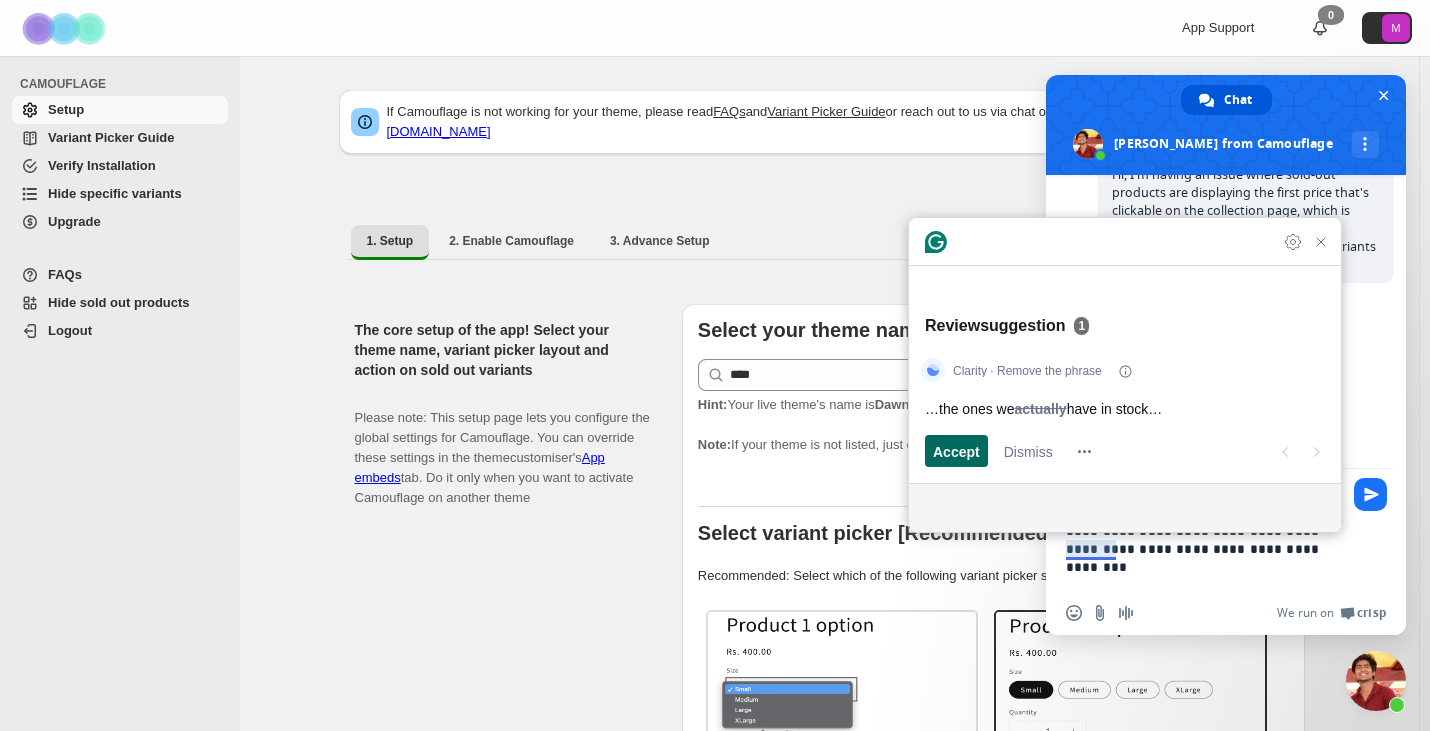 scroll, scrollTop: 9, scrollLeft: 0, axis: vertical 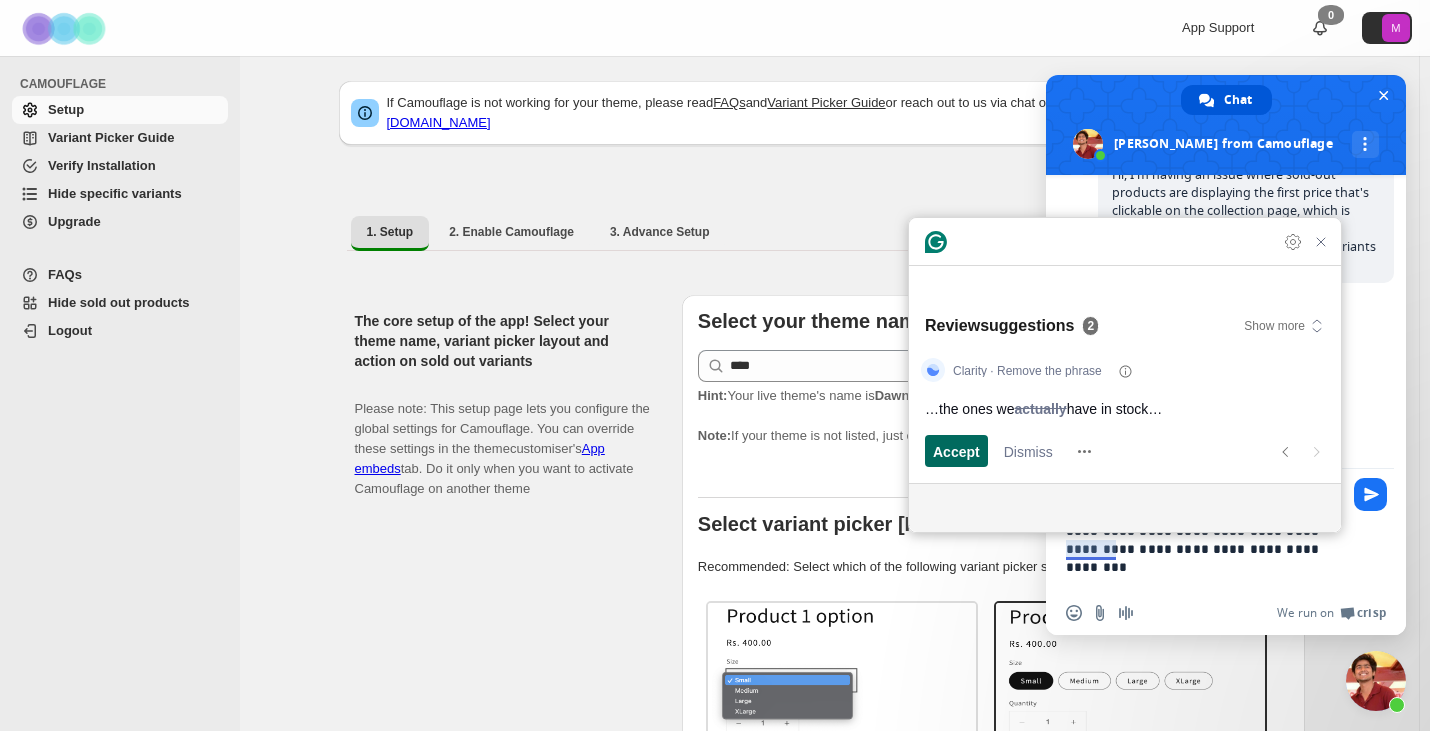 click on "Accept" at bounding box center [956, 451] 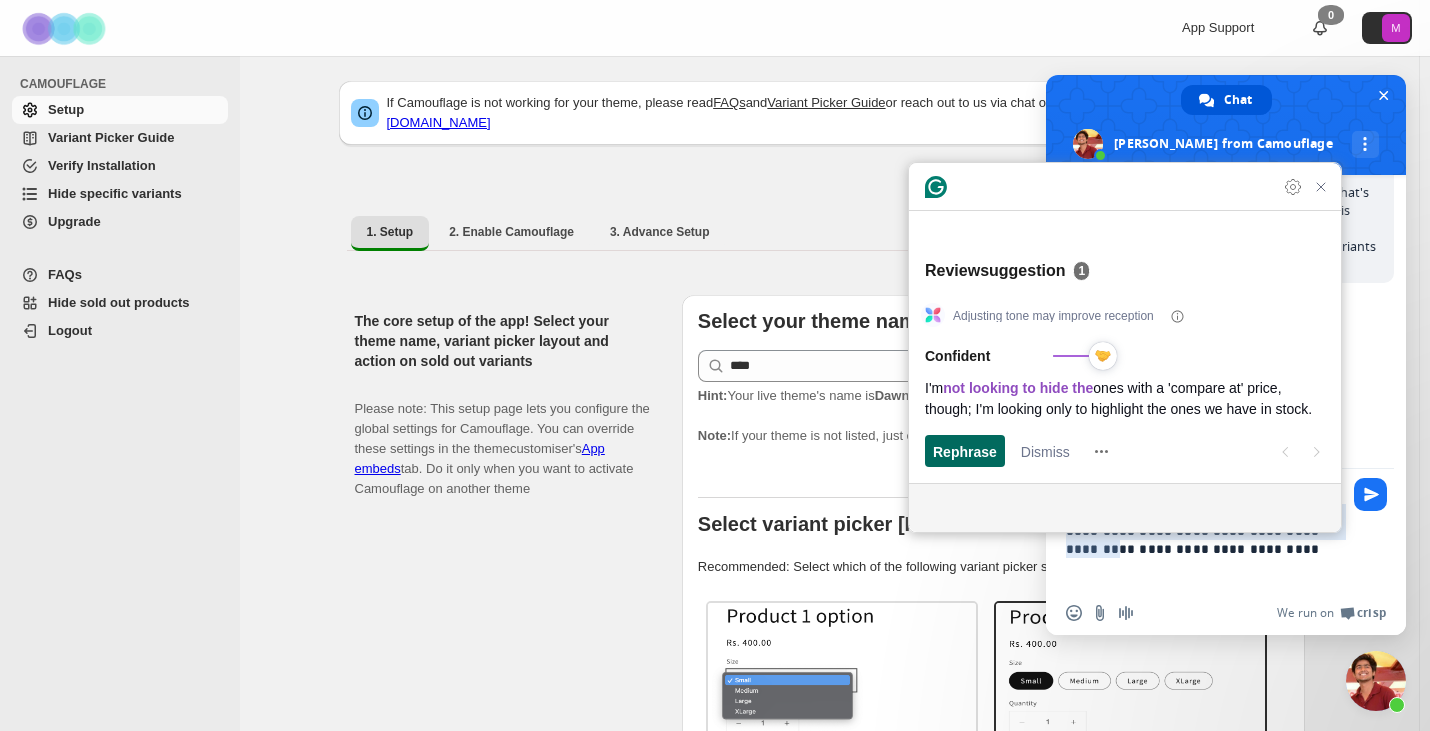 click on "Rephrase" at bounding box center (965, 451) 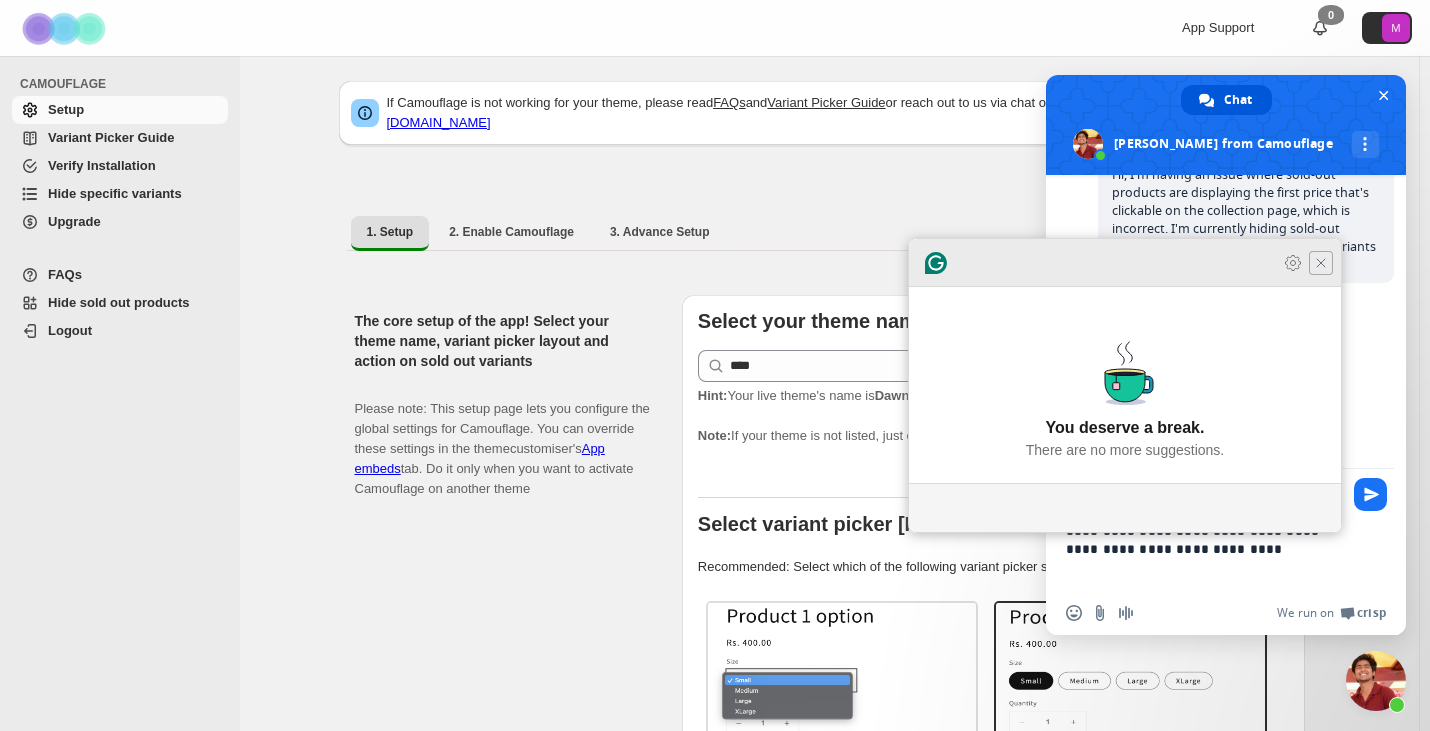 type on "**********" 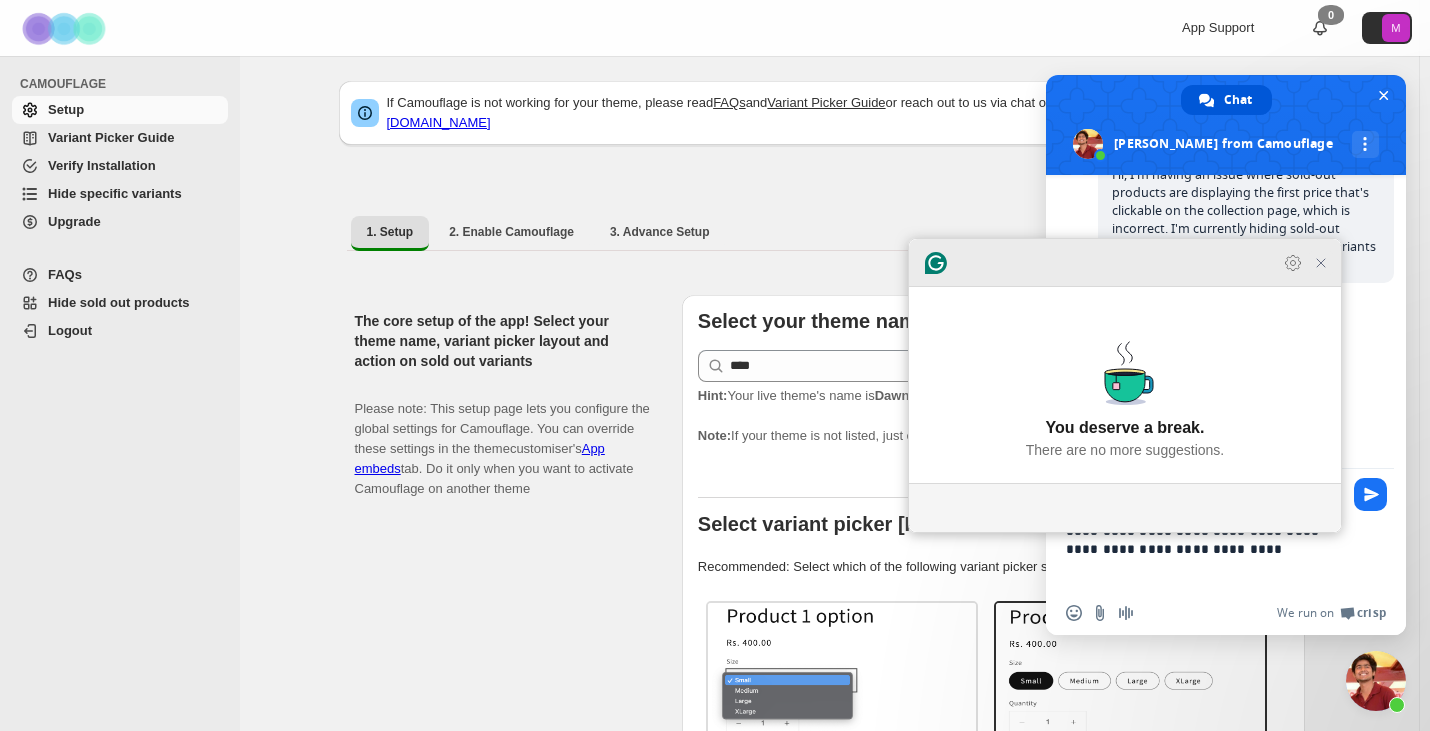 click 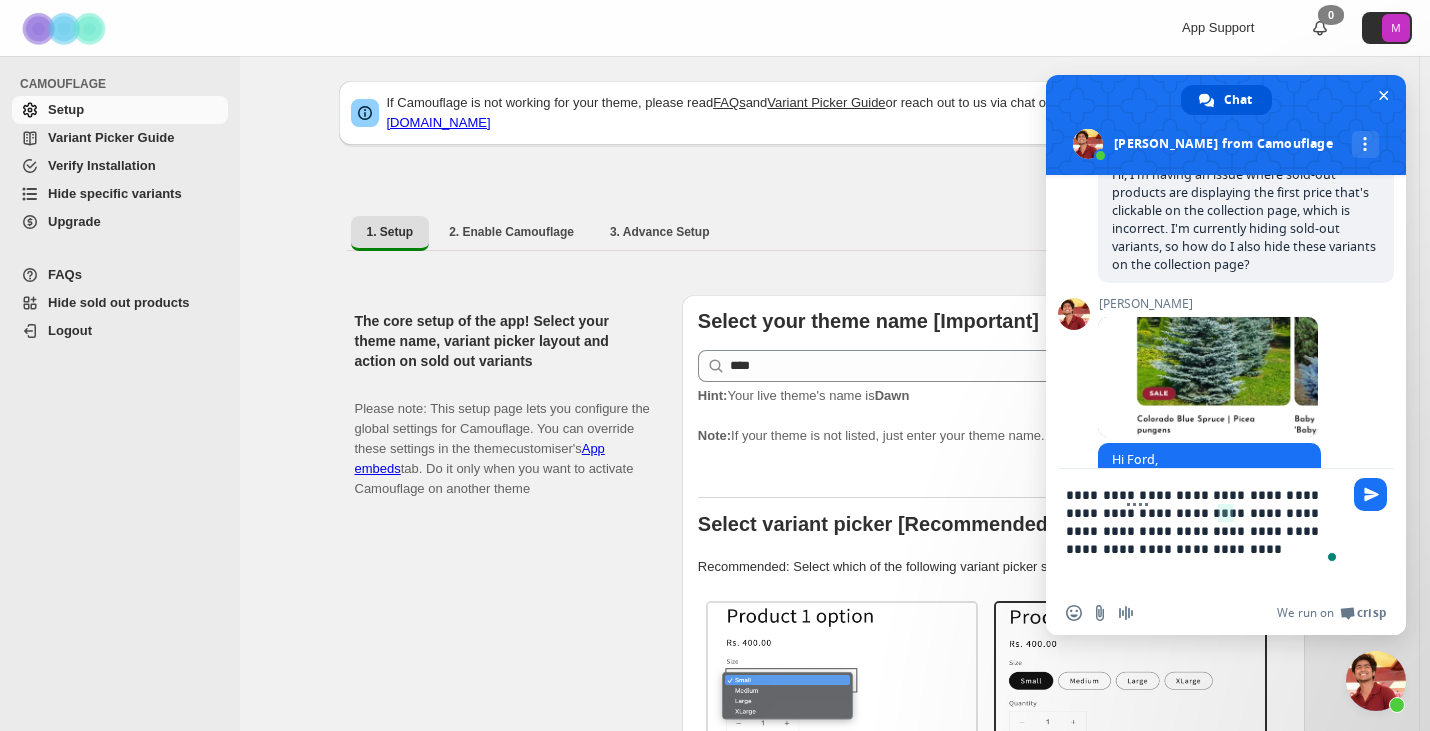 click on "**********" at bounding box center [1206, 530] 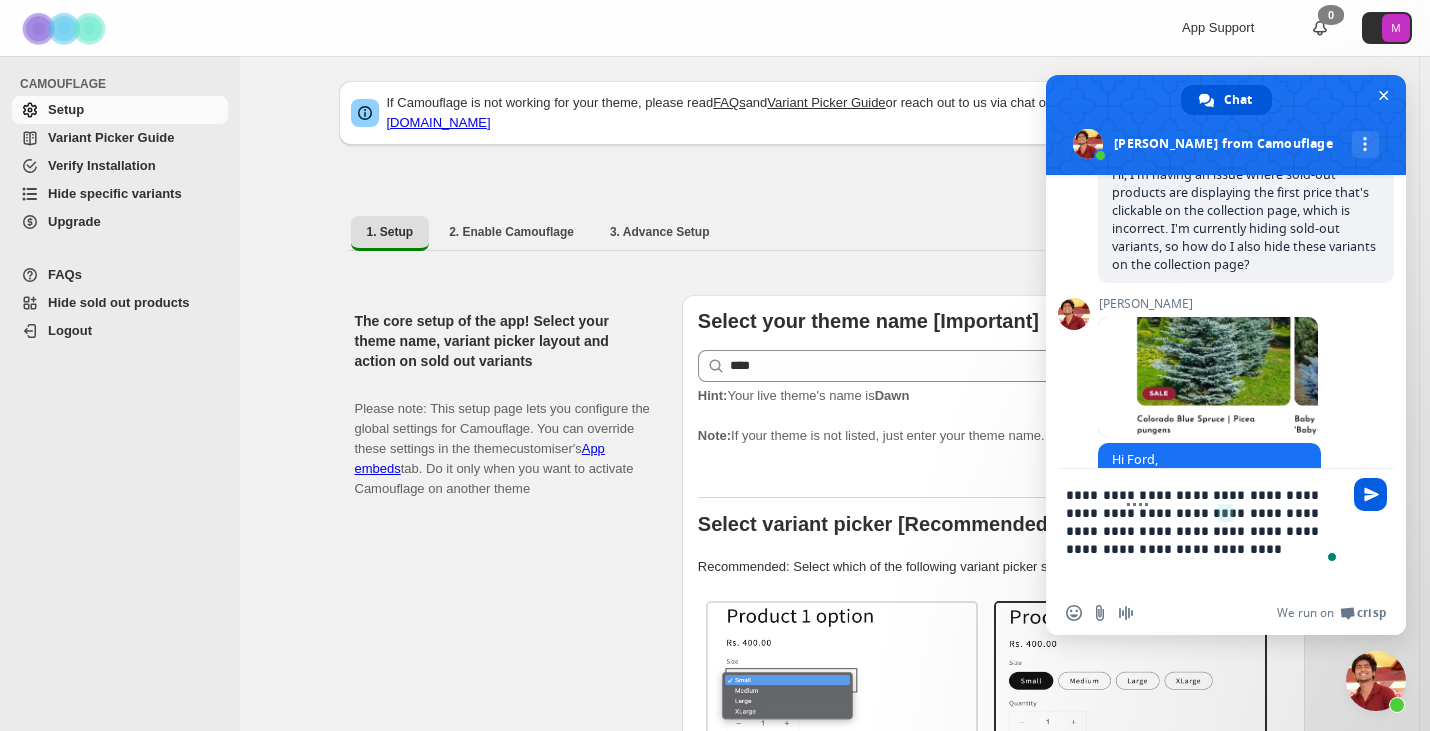 click at bounding box center [1371, 494] 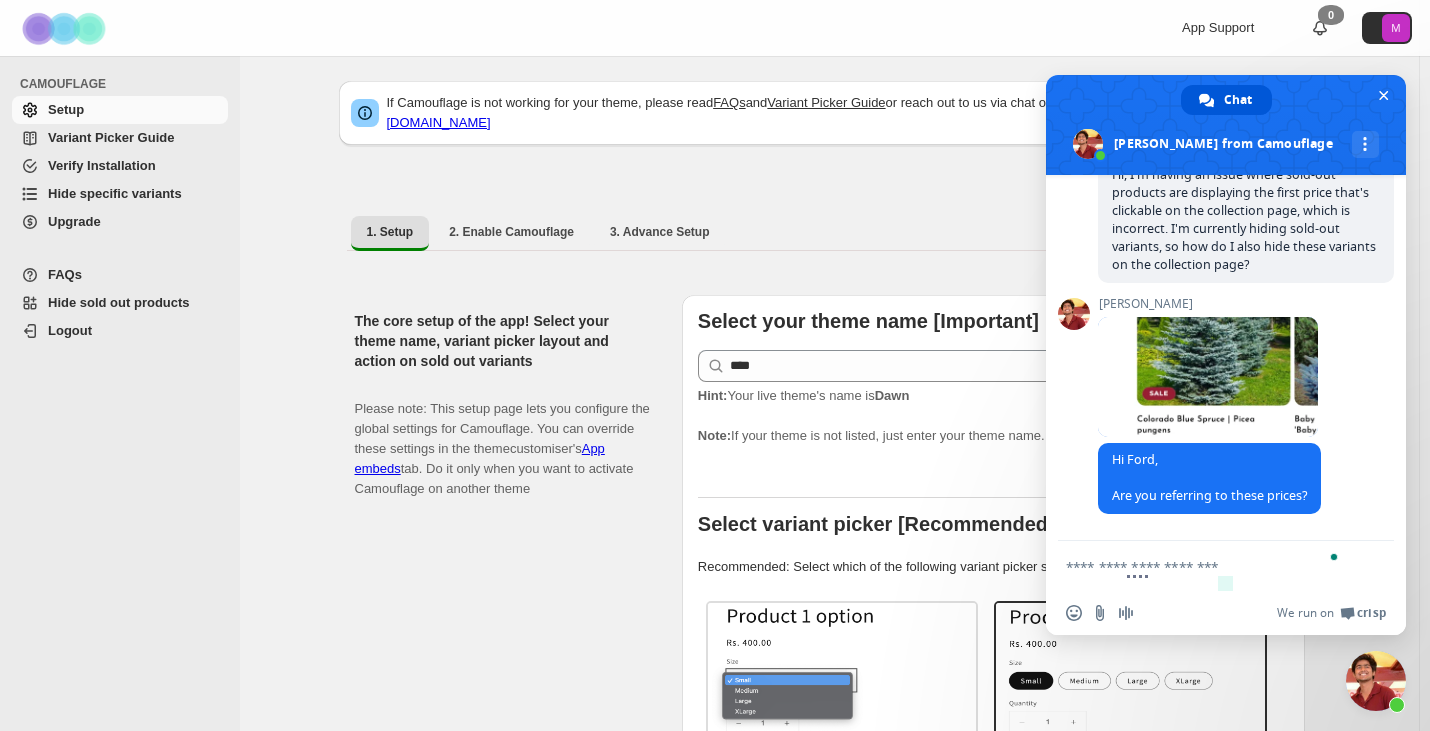 scroll, scrollTop: 302, scrollLeft: 0, axis: vertical 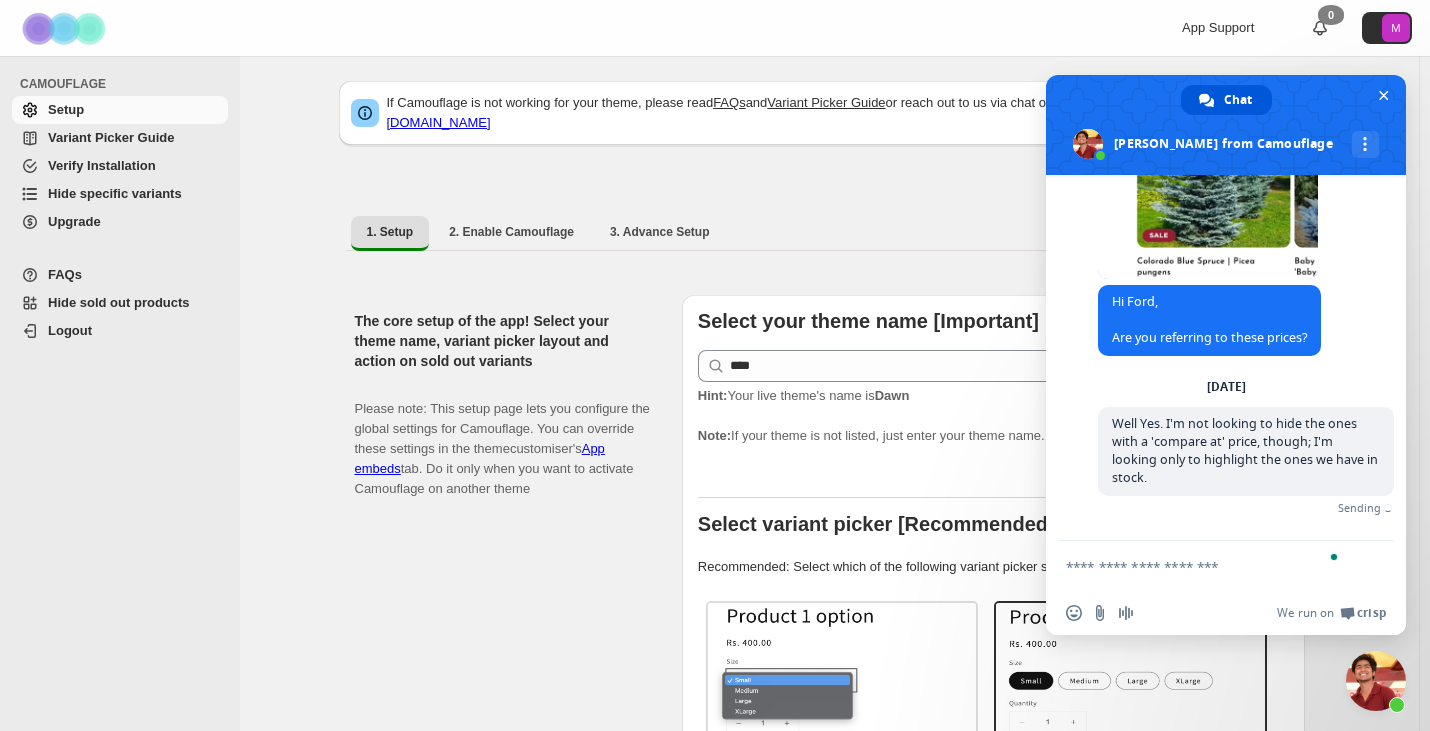 click at bounding box center (1206, 566) 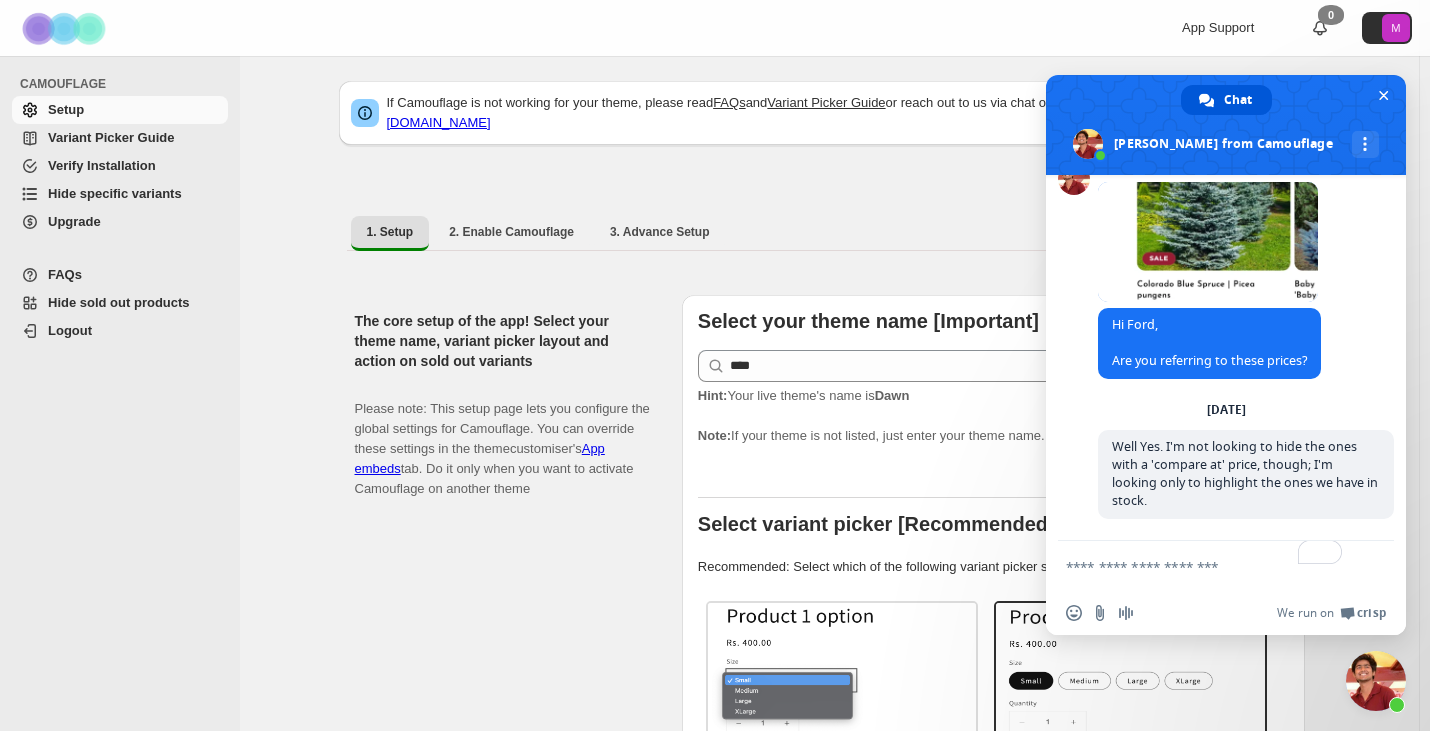 scroll, scrollTop: 279, scrollLeft: 0, axis: vertical 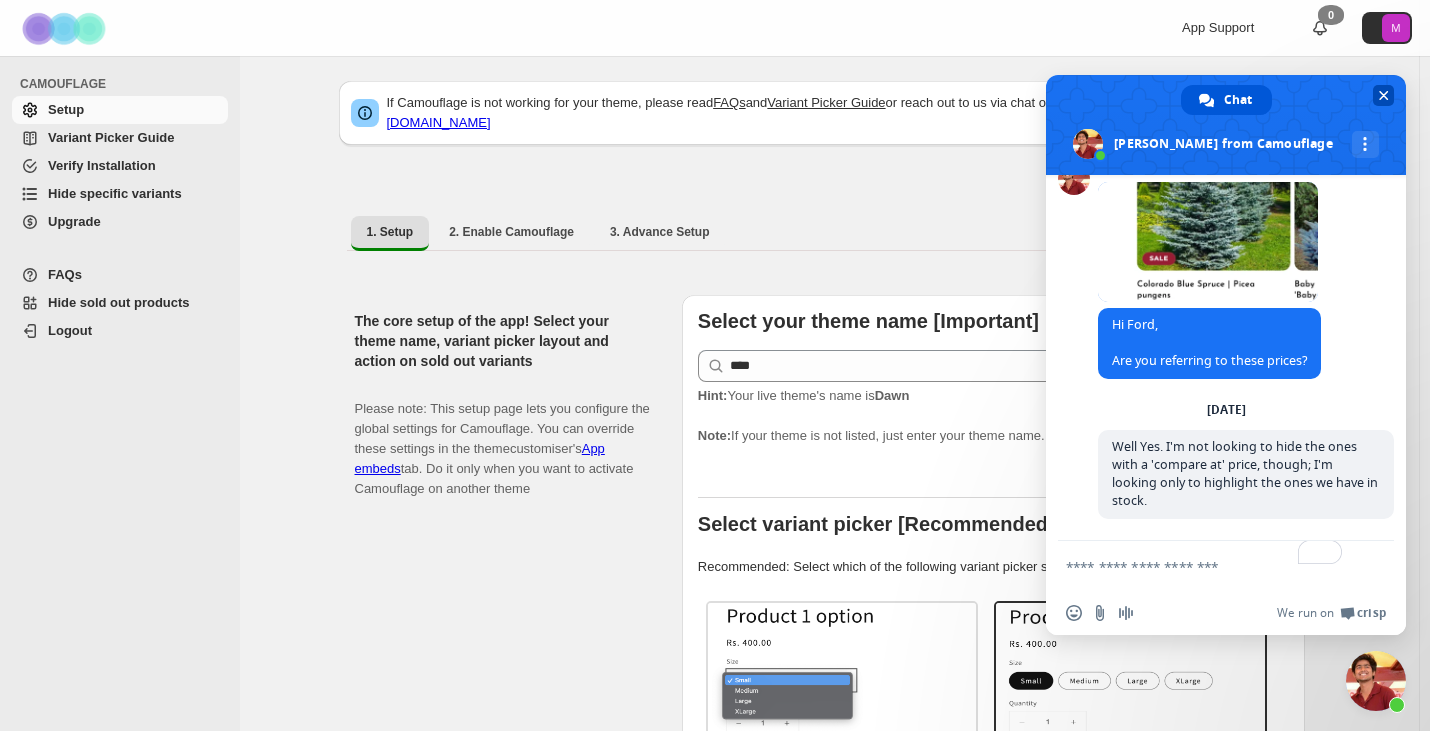 click at bounding box center (1383, 95) 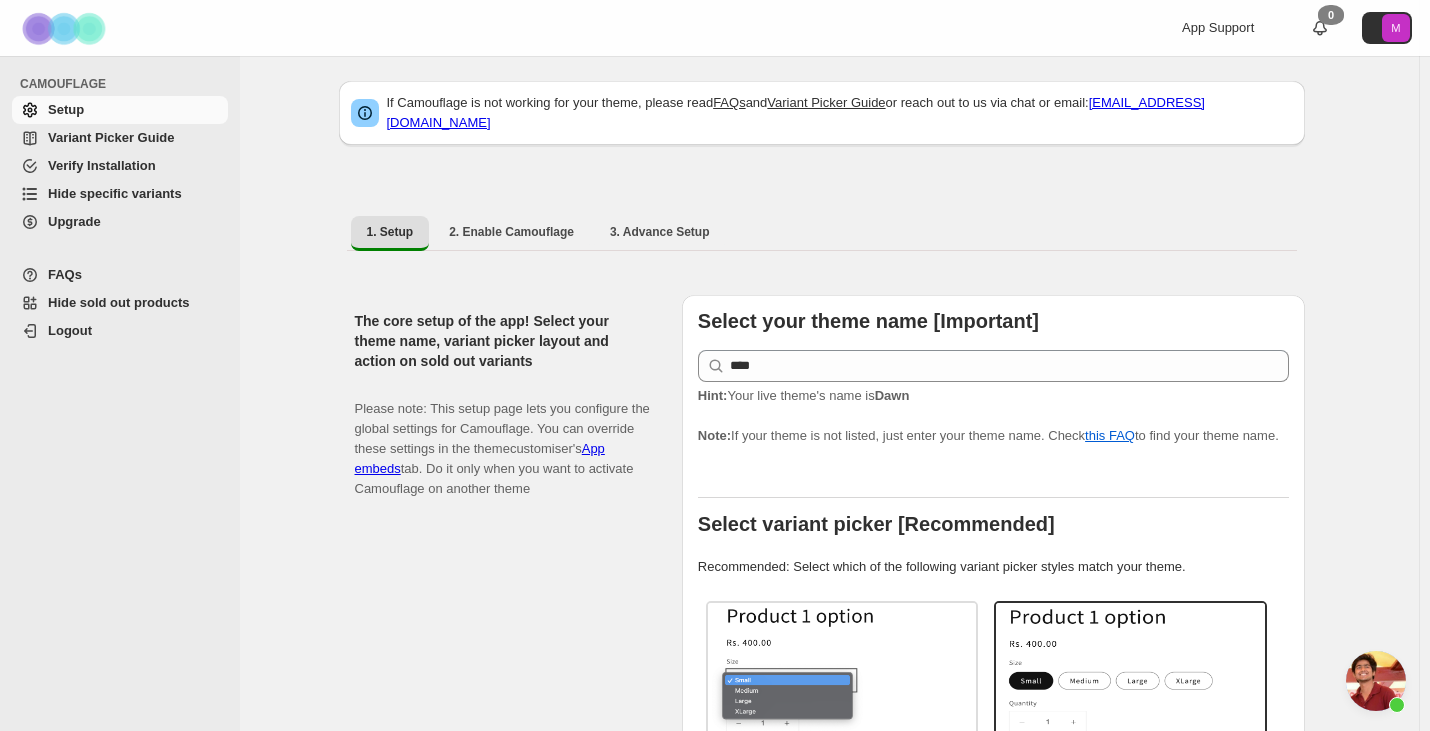 click at bounding box center [1376, 681] 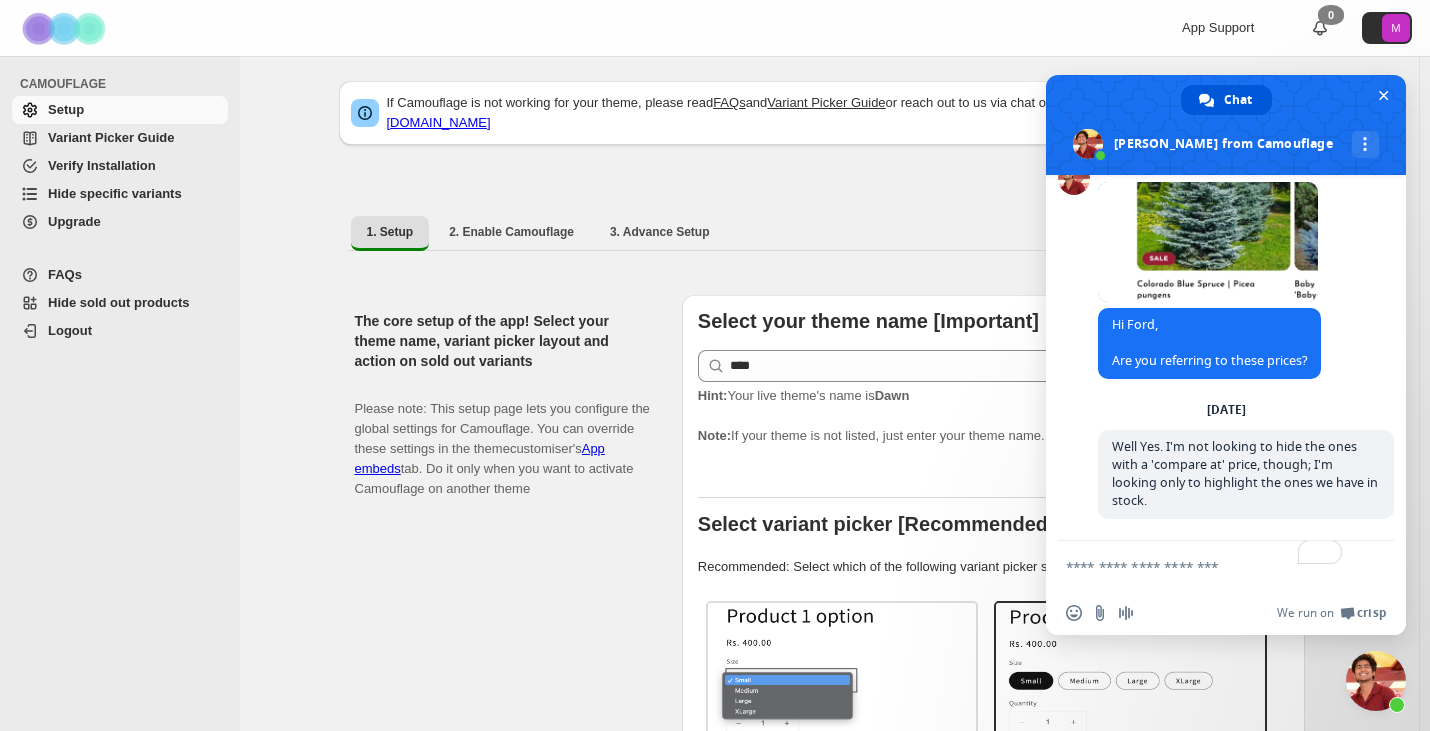 click on "The core setup of the app! Select your theme name, variant picker layout and action on sold out variants Please note: This setup page lets you configure the global settings for Camouflage. You can override these settings in the theme  customiser's  App embeds  tab. Do it only when you want to activate Camouflage on another theme Select your theme name [Important] **** Hint:  Your live theme's name is  [PERSON_NAME]   Note:  If your theme is not listed, just enter your theme name. Check  this FAQ  to find your theme name. Select variant picker [Recommended] Recommended: Select which of the following variant picker styles match your theme. Select / Dropdowns Buttons / Swatches Swatch and Dropdowns both Detect Automatically Not sure? Check variant picker guide" at bounding box center (822, 712) 